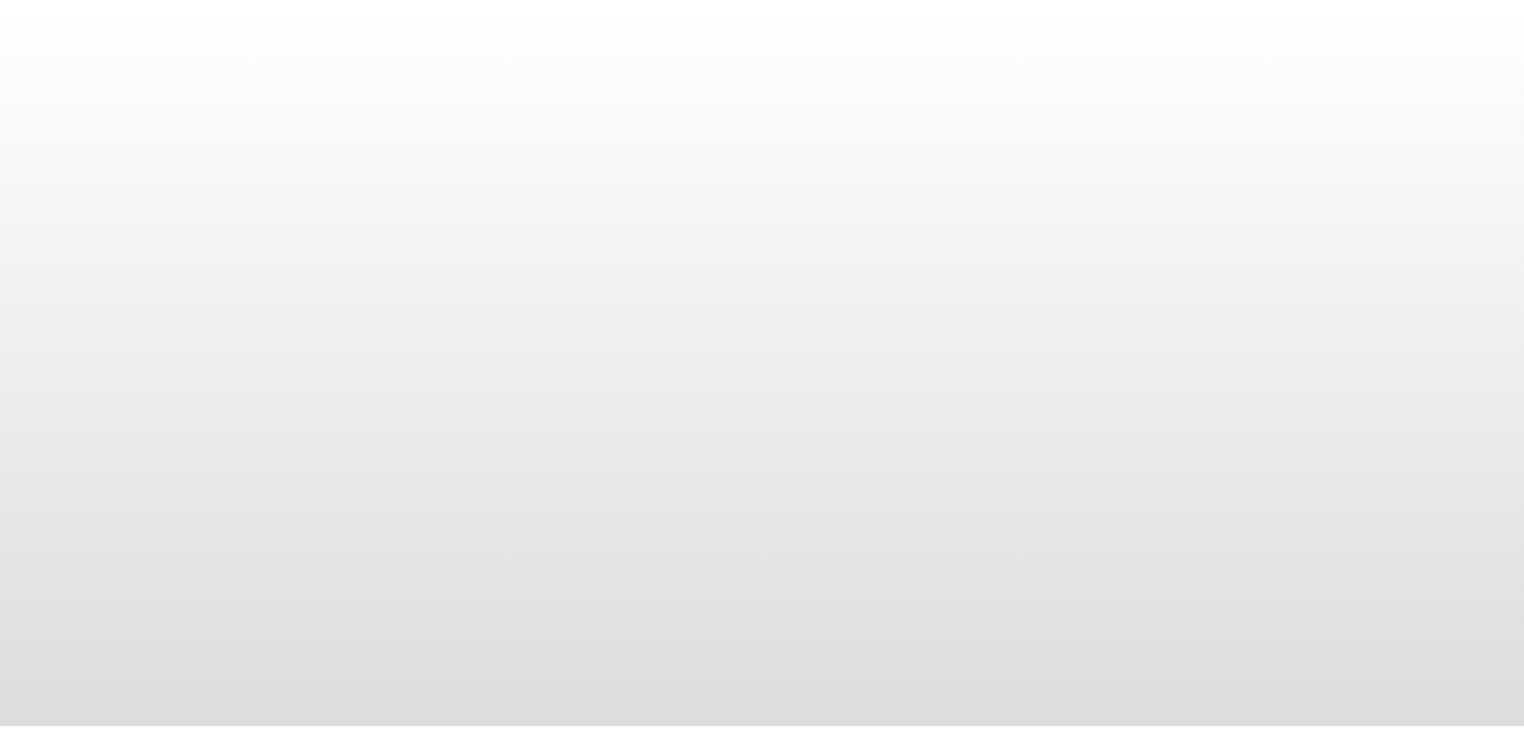 scroll, scrollTop: 0, scrollLeft: 0, axis: both 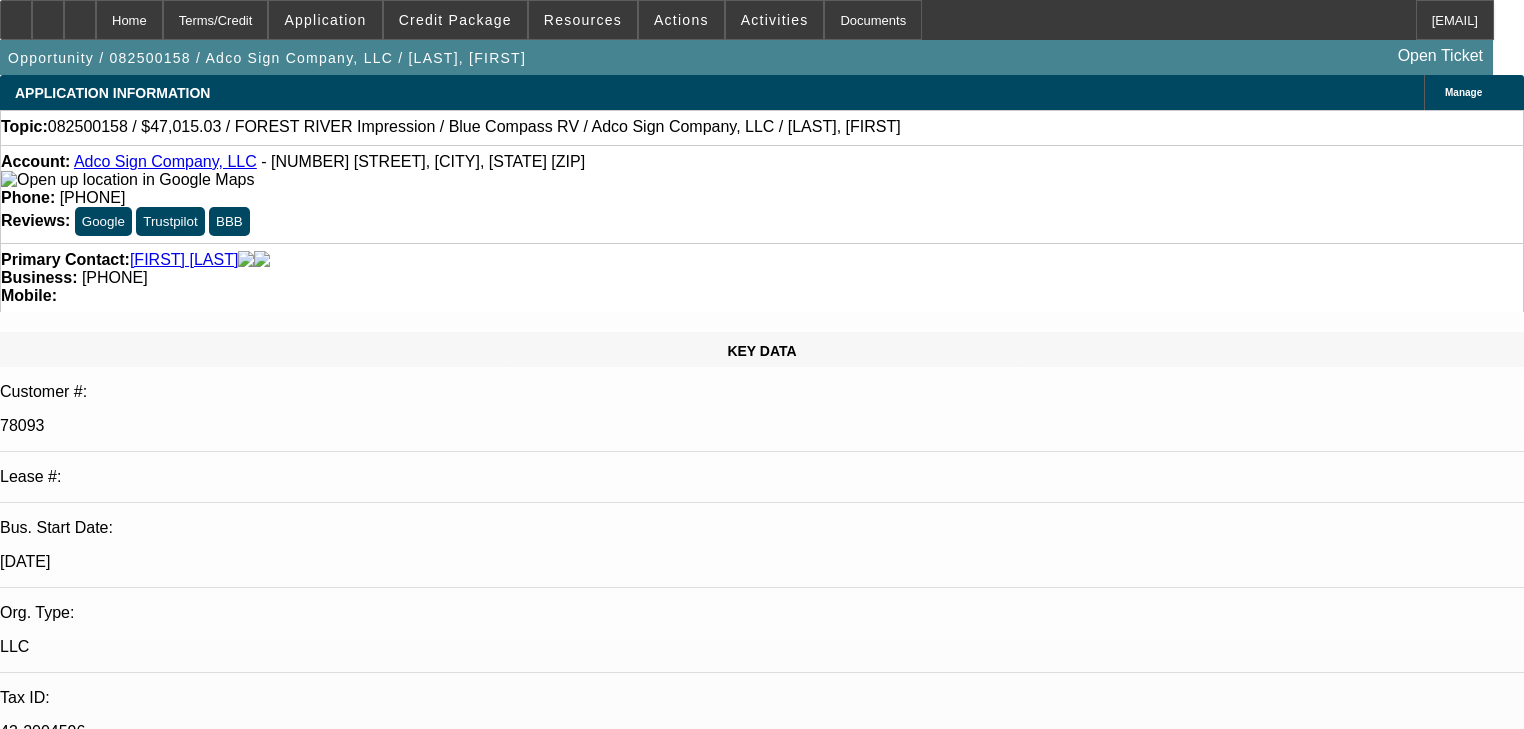 select on "0" 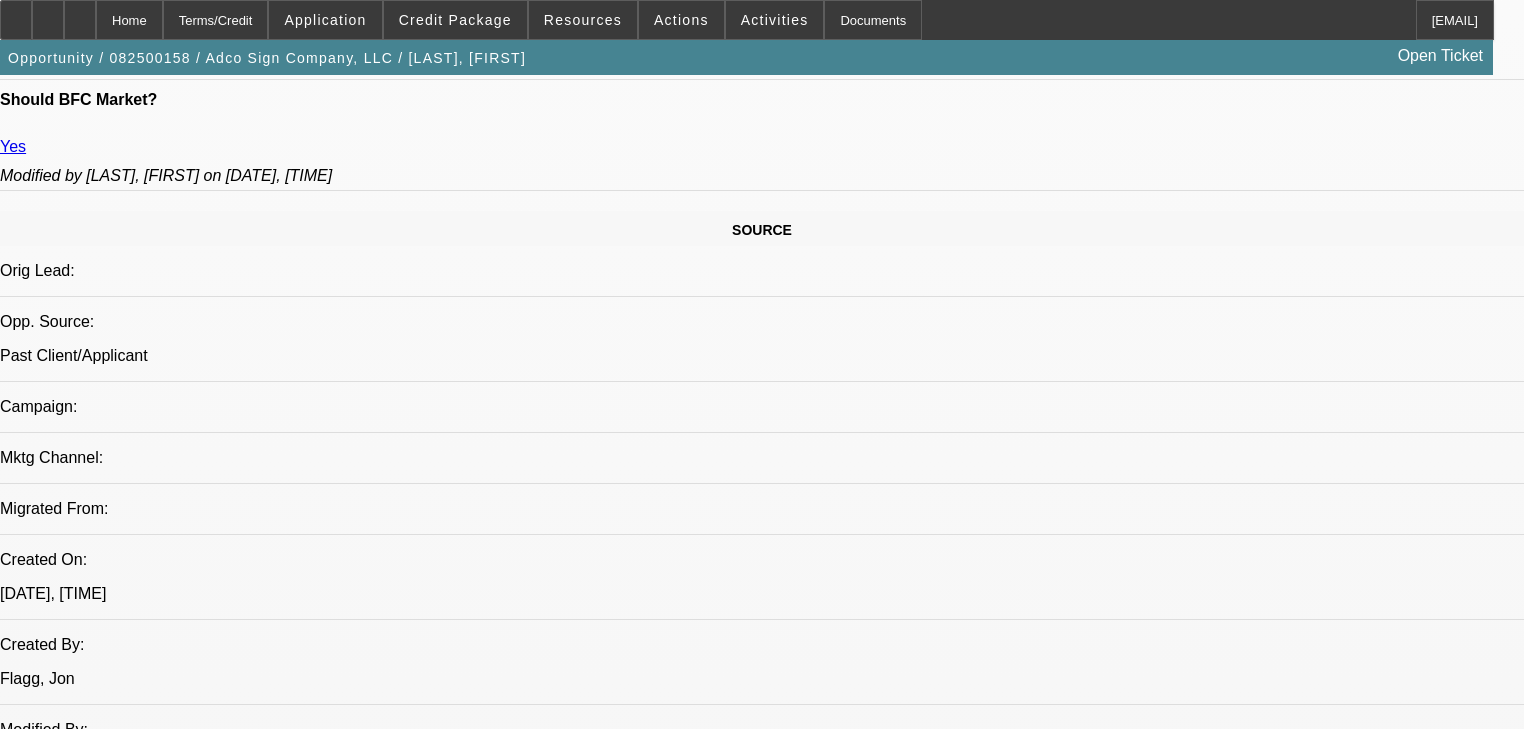scroll, scrollTop: 1120, scrollLeft: 0, axis: vertical 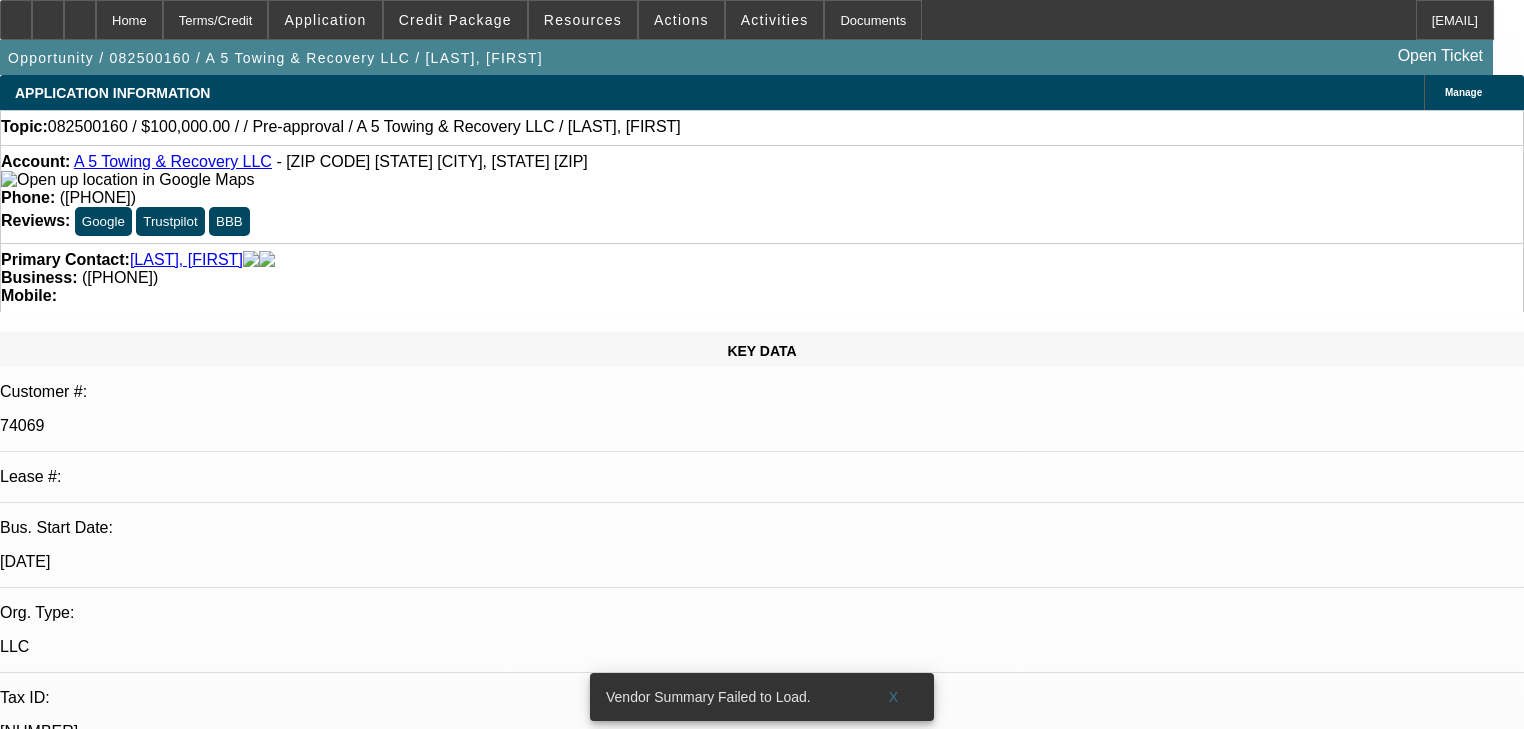 select on "0" 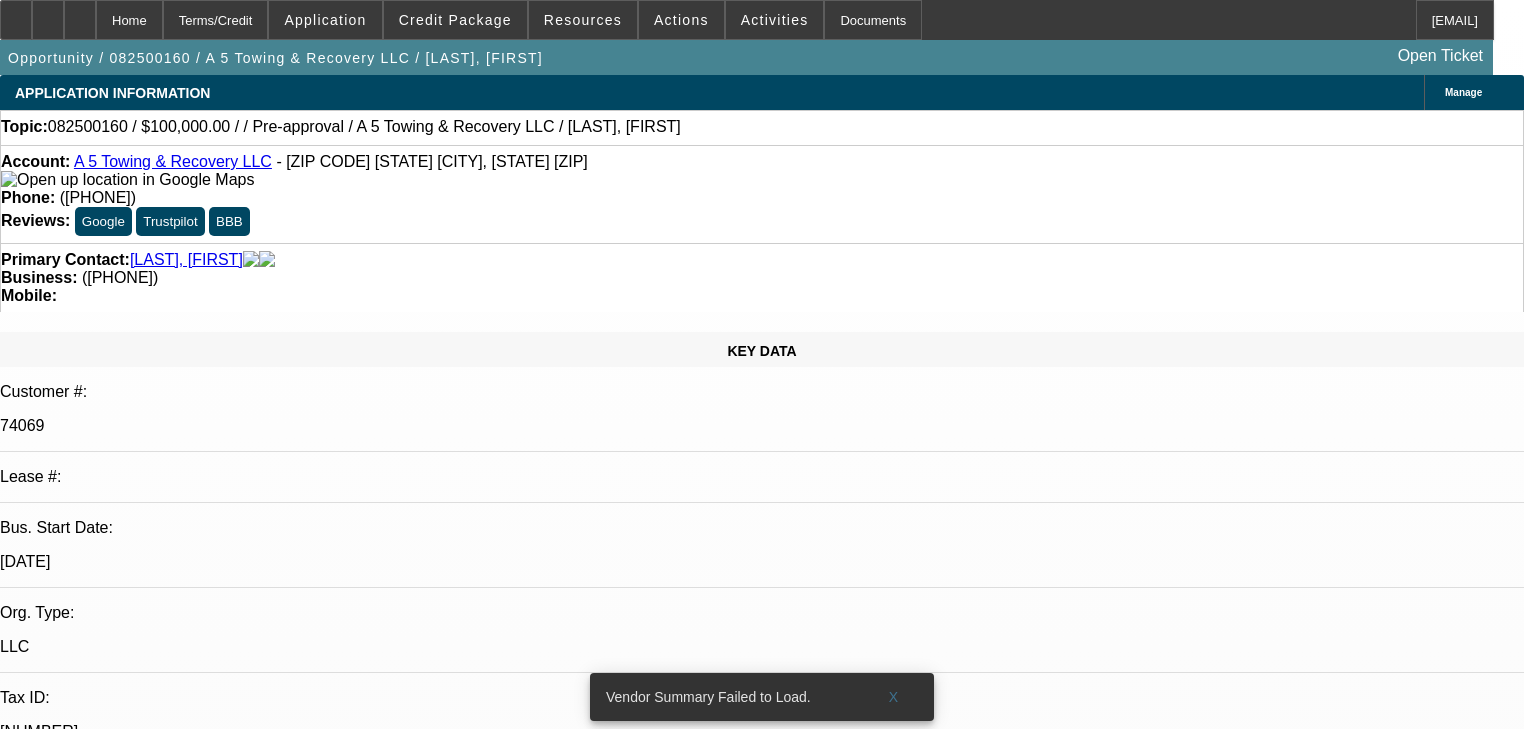 select on "1" 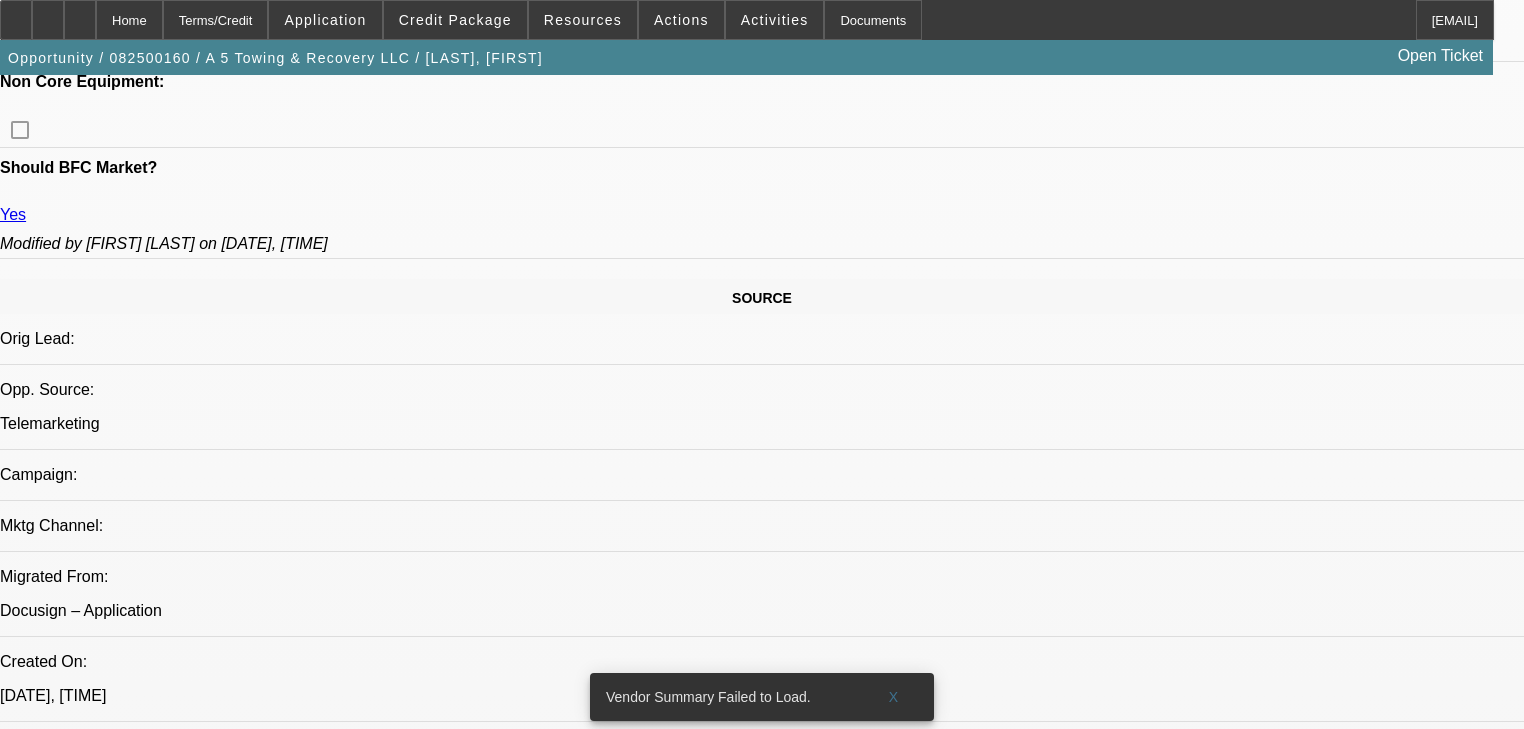 scroll, scrollTop: 1040, scrollLeft: 0, axis: vertical 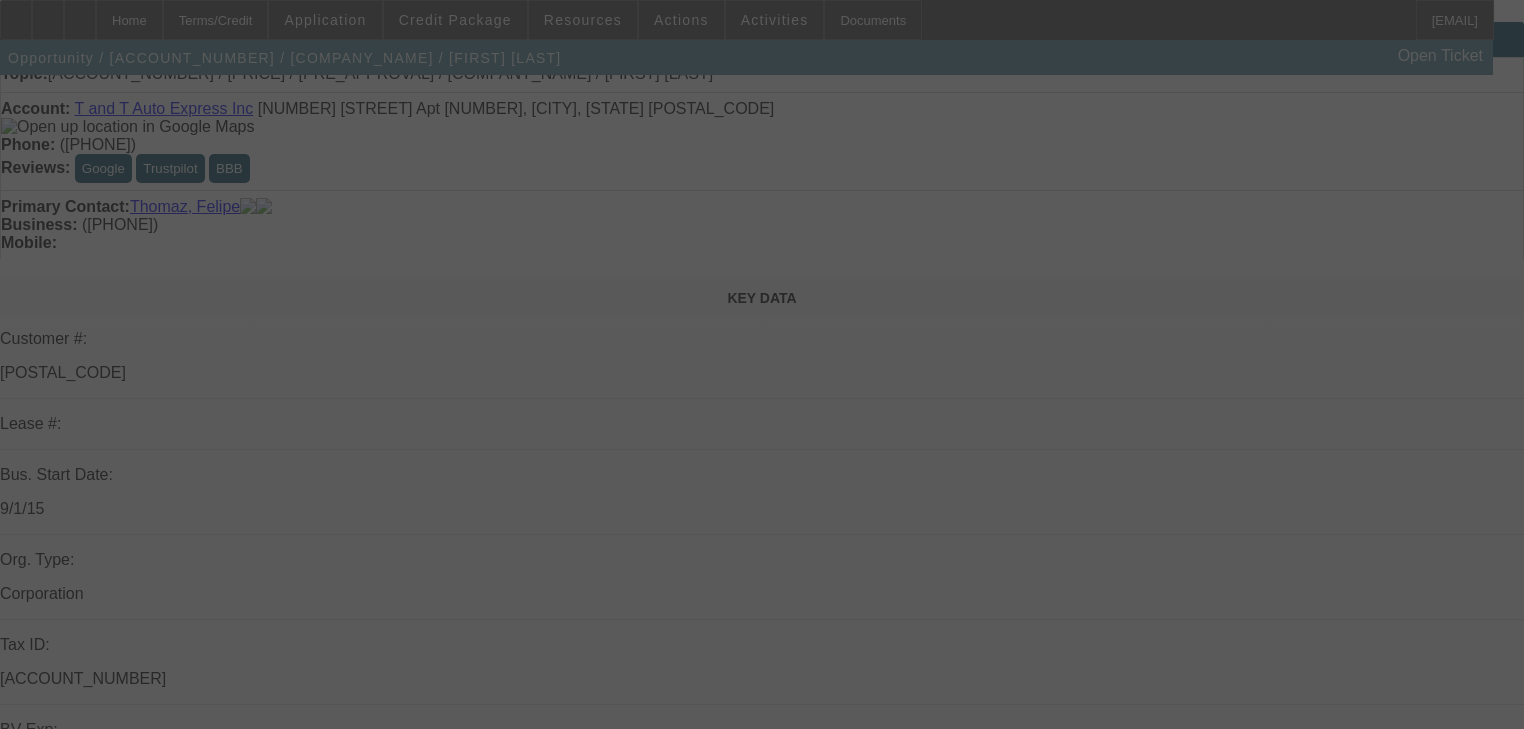select on "0" 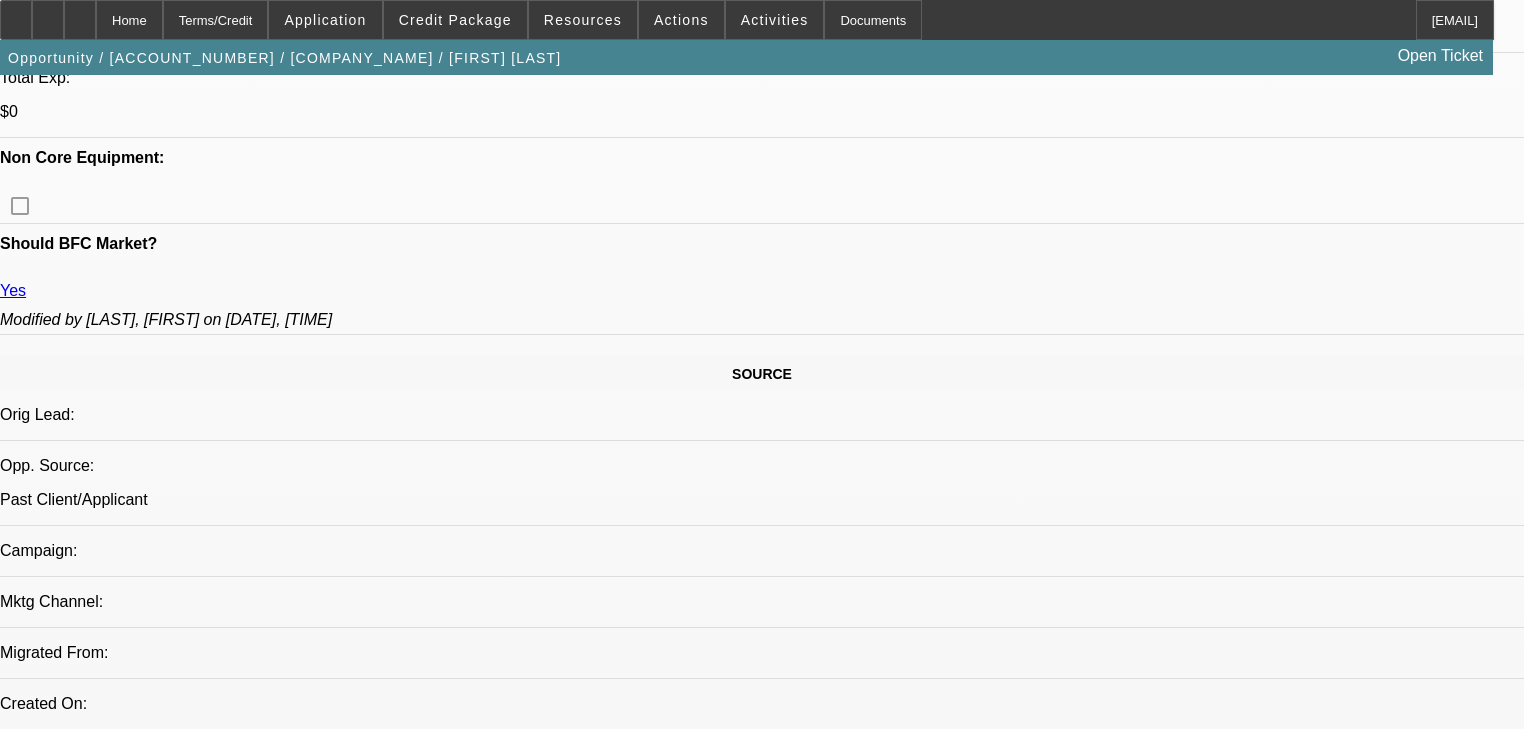 scroll, scrollTop: 400, scrollLeft: 0, axis: vertical 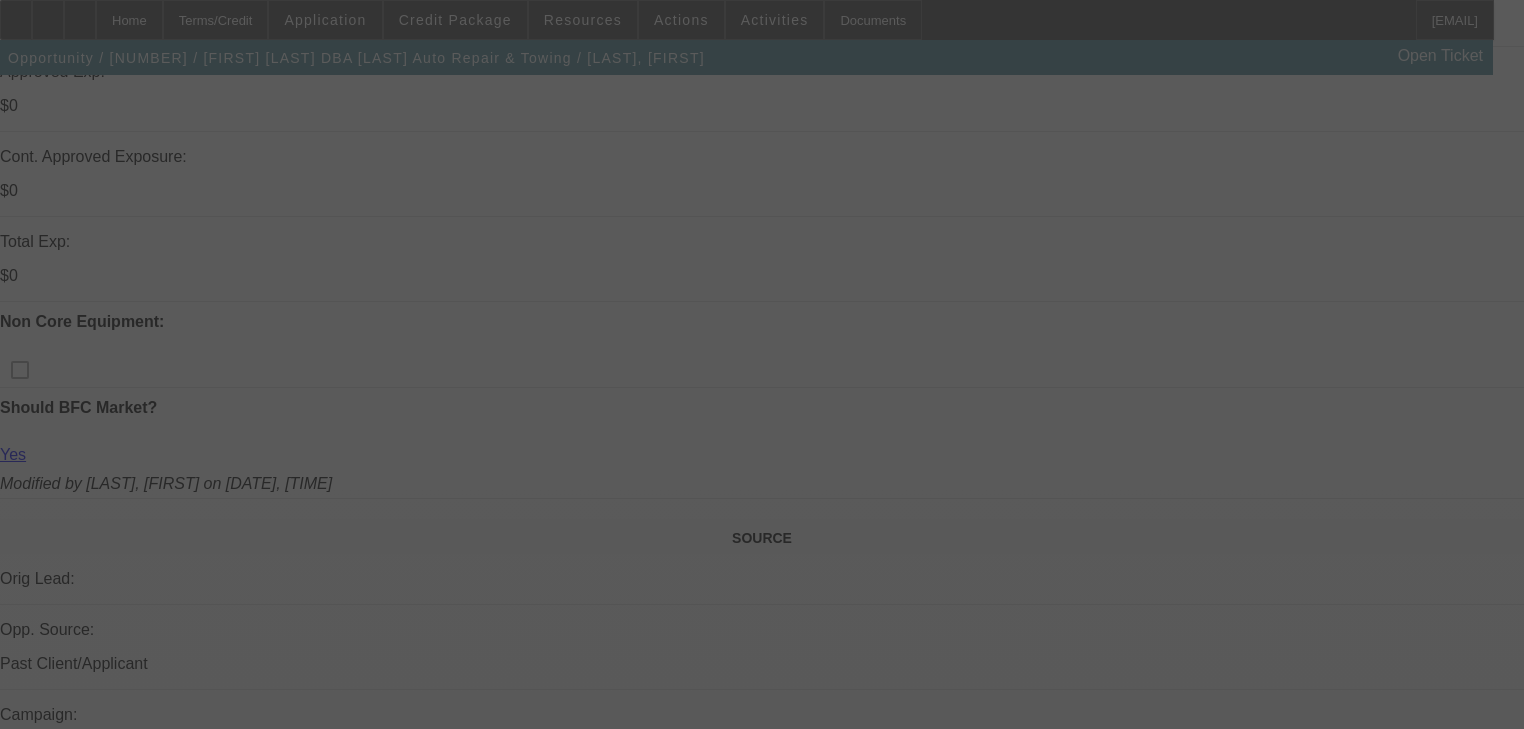 select on "0" 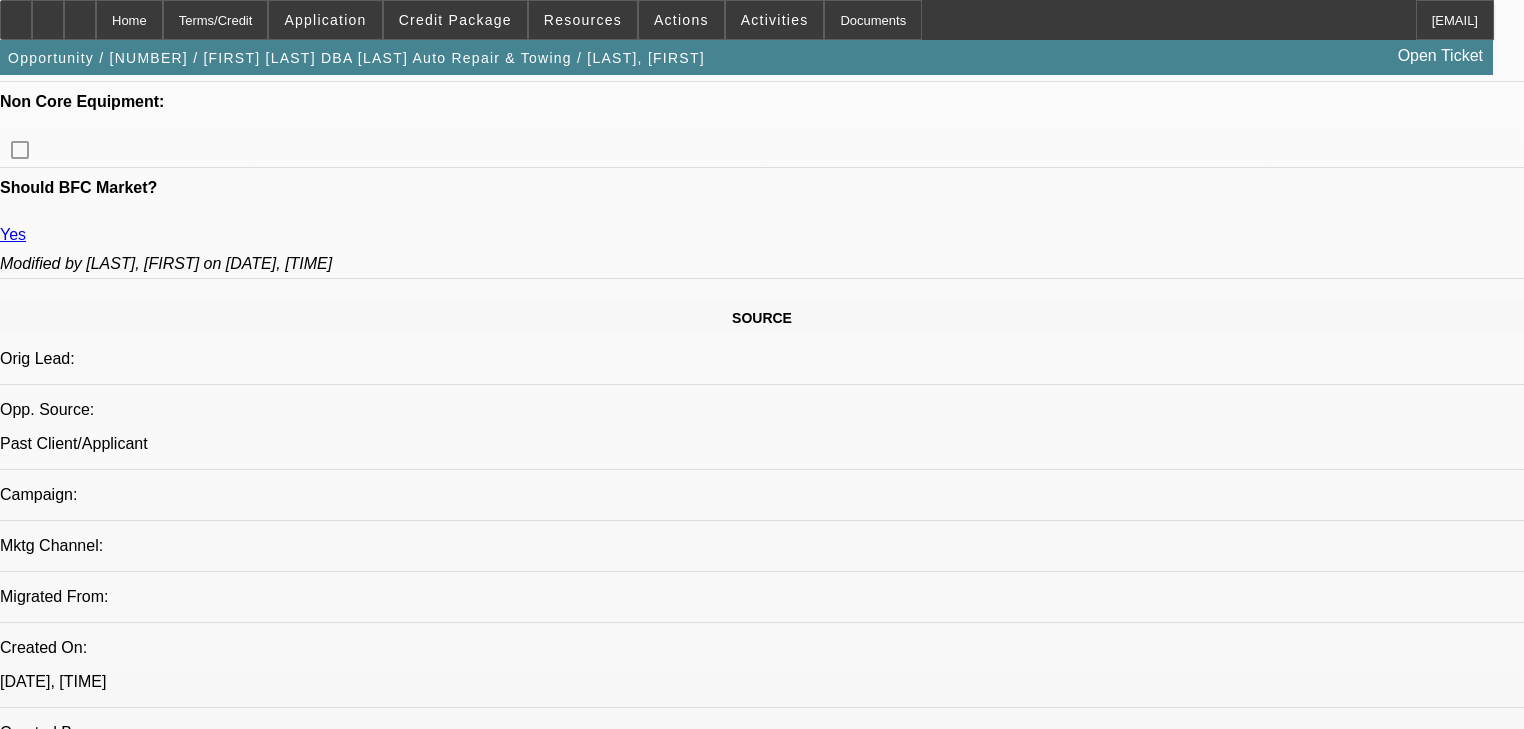 scroll, scrollTop: 1120, scrollLeft: 0, axis: vertical 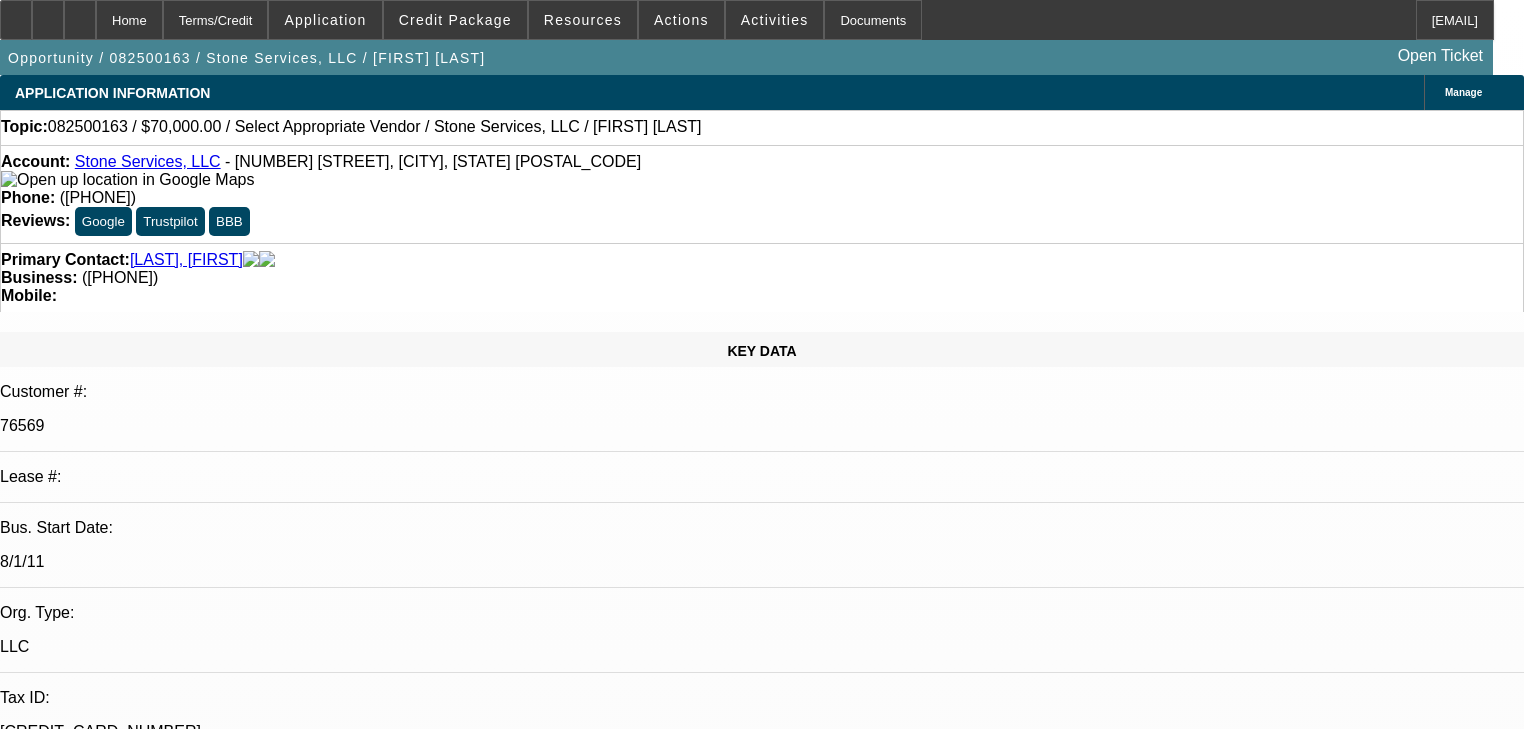 select on "0" 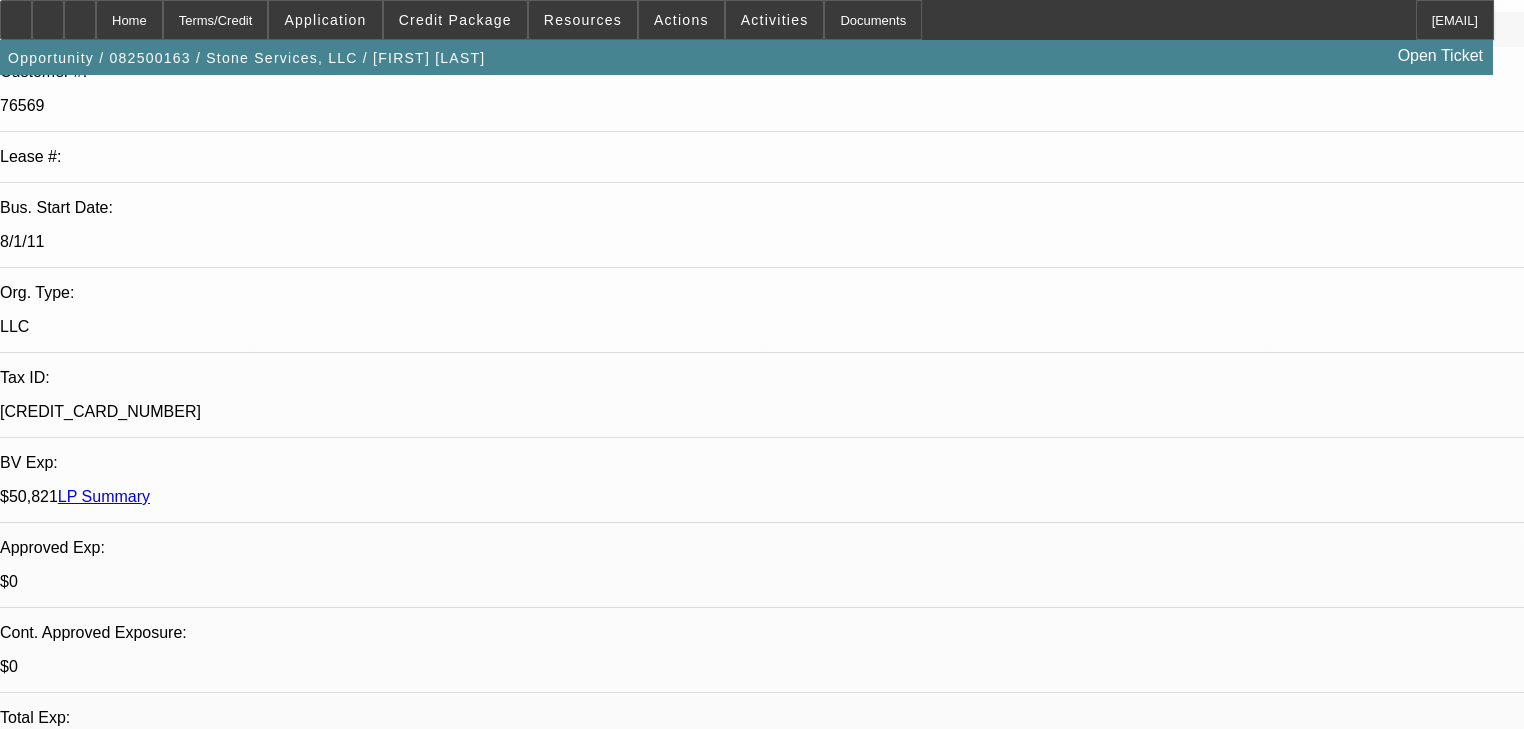 scroll, scrollTop: 0, scrollLeft: 0, axis: both 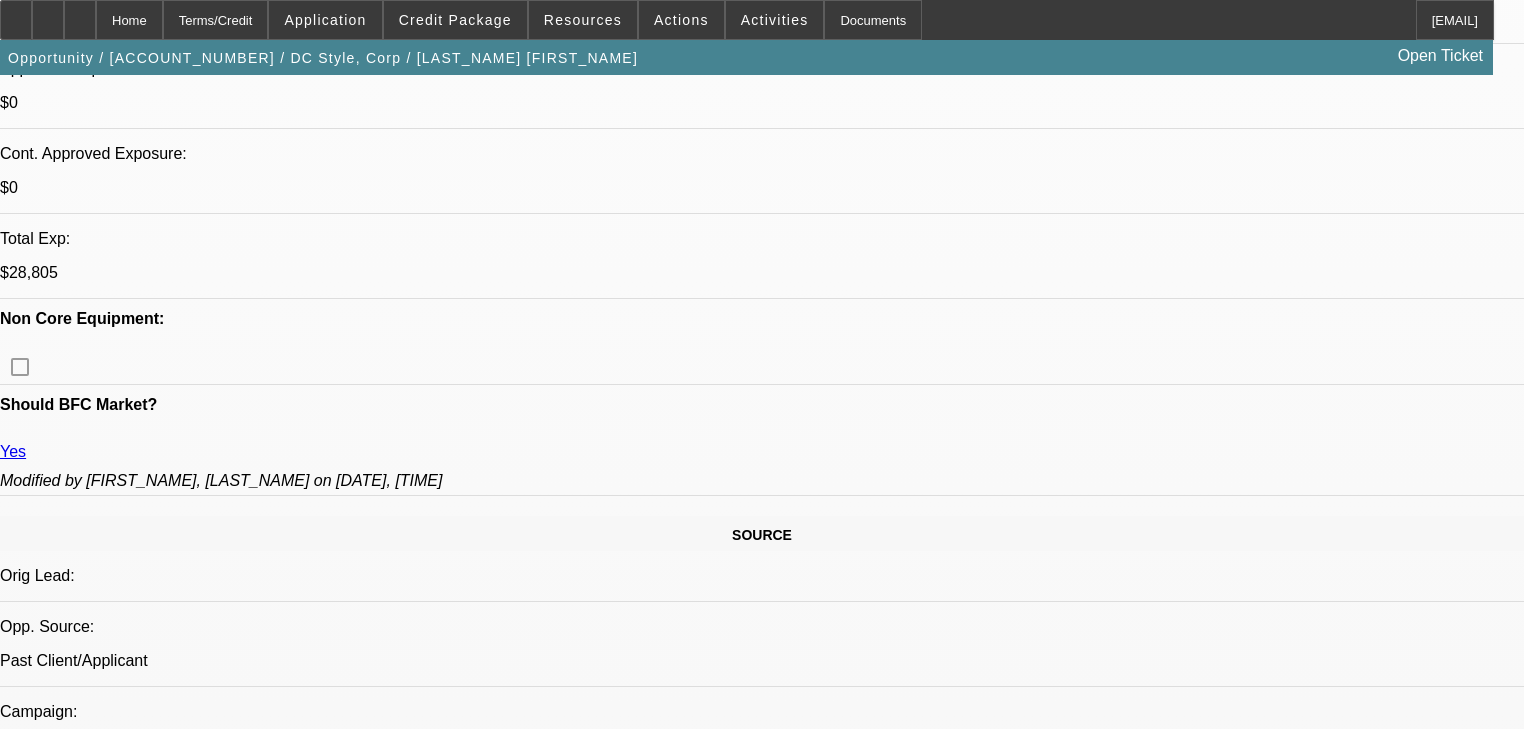 select on "0" 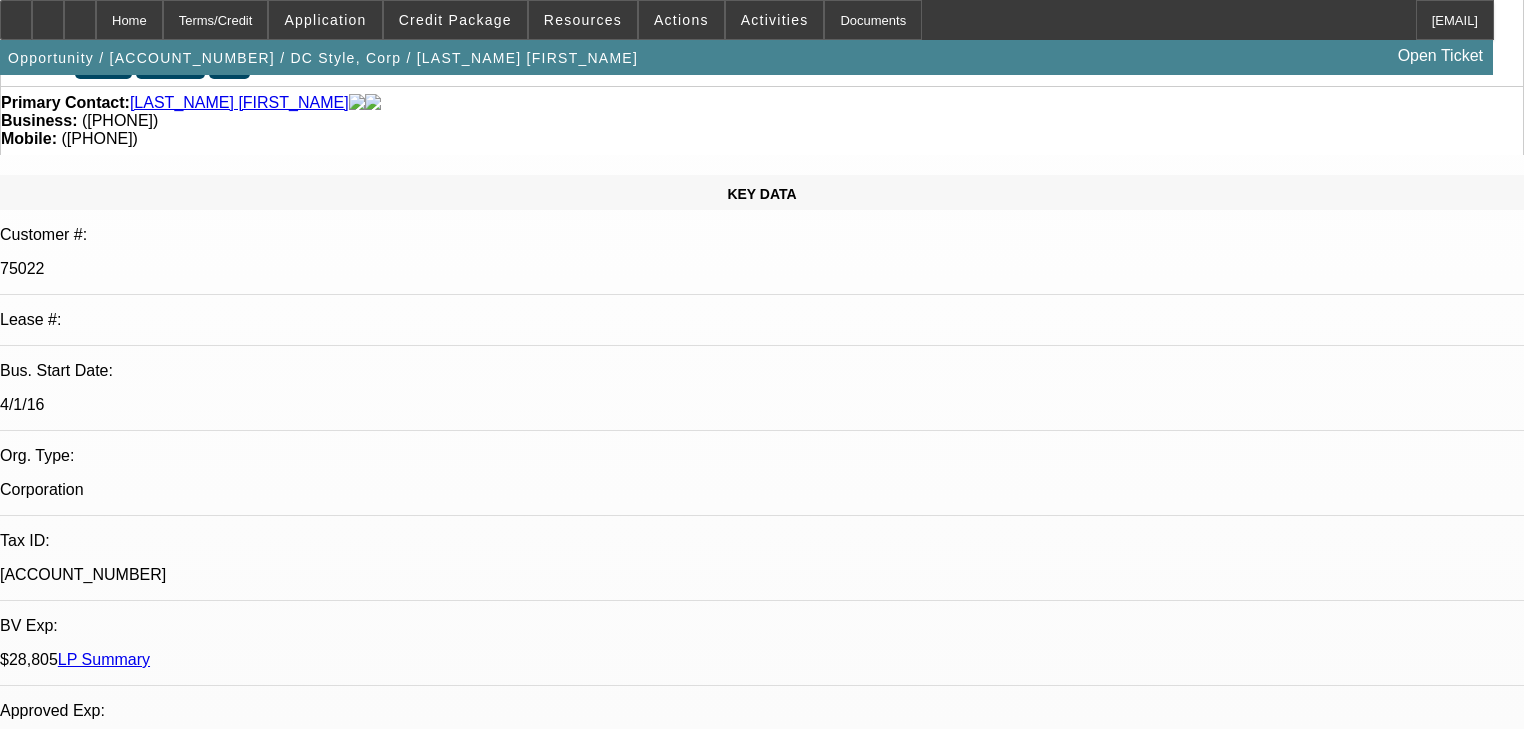 scroll, scrollTop: 0, scrollLeft: 0, axis: both 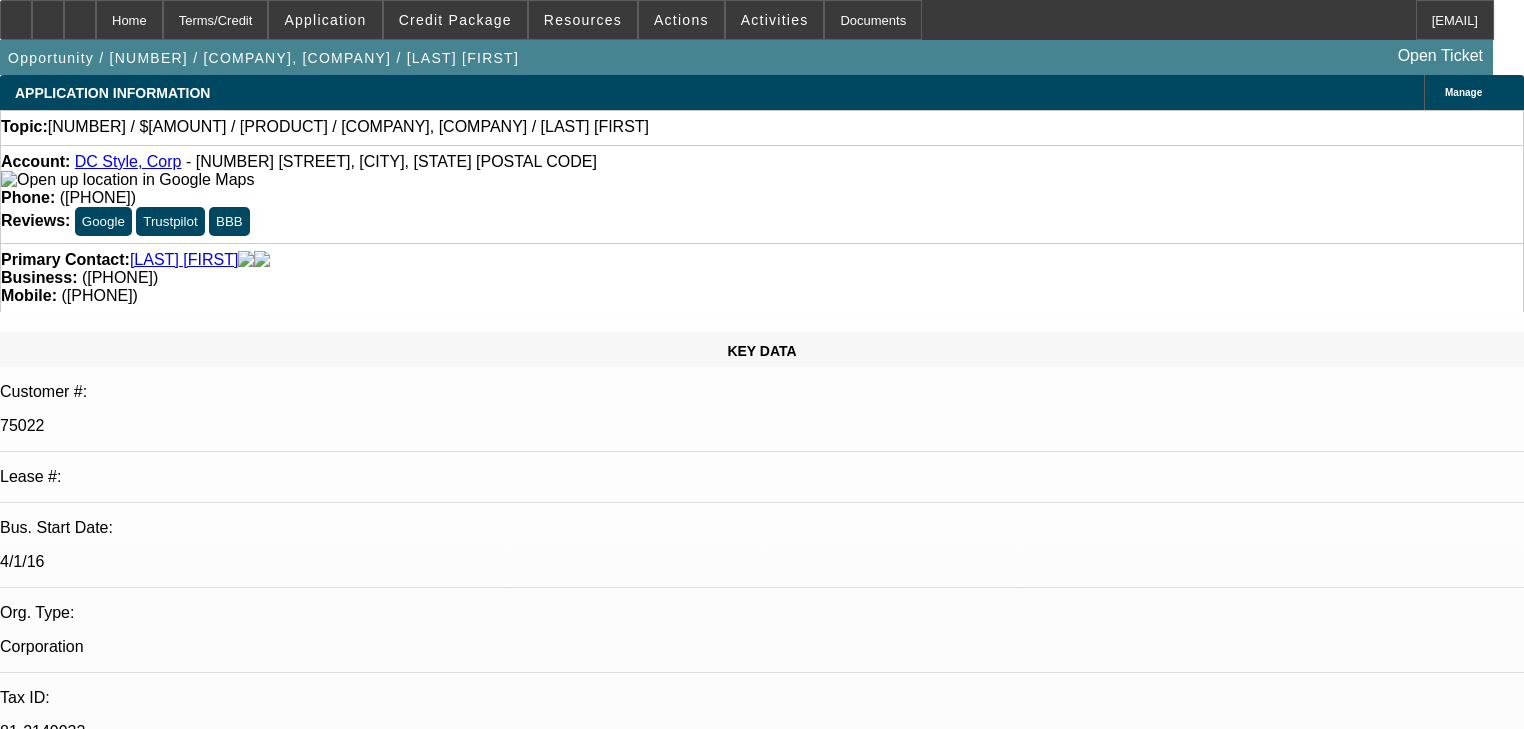 select on "0" 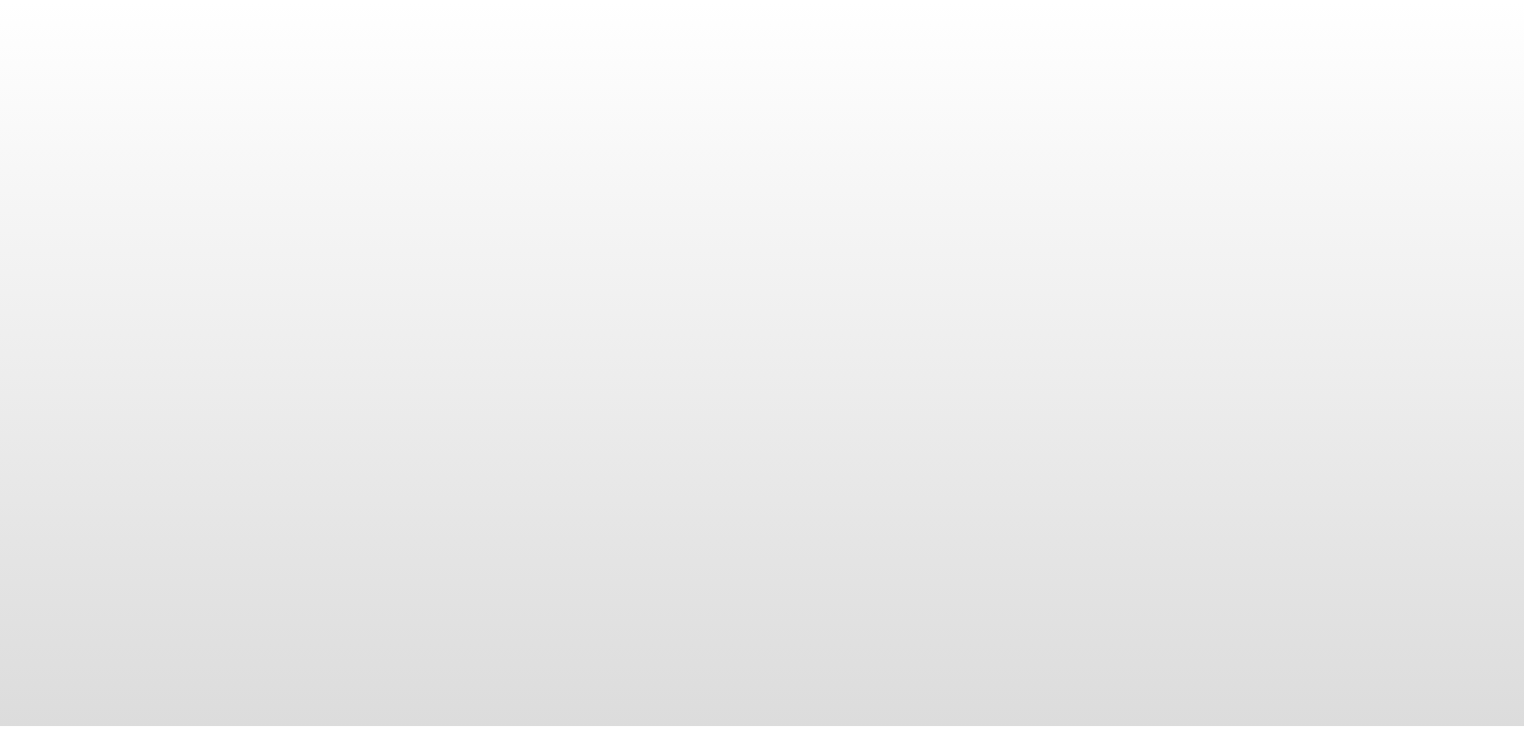 scroll, scrollTop: 0, scrollLeft: 0, axis: both 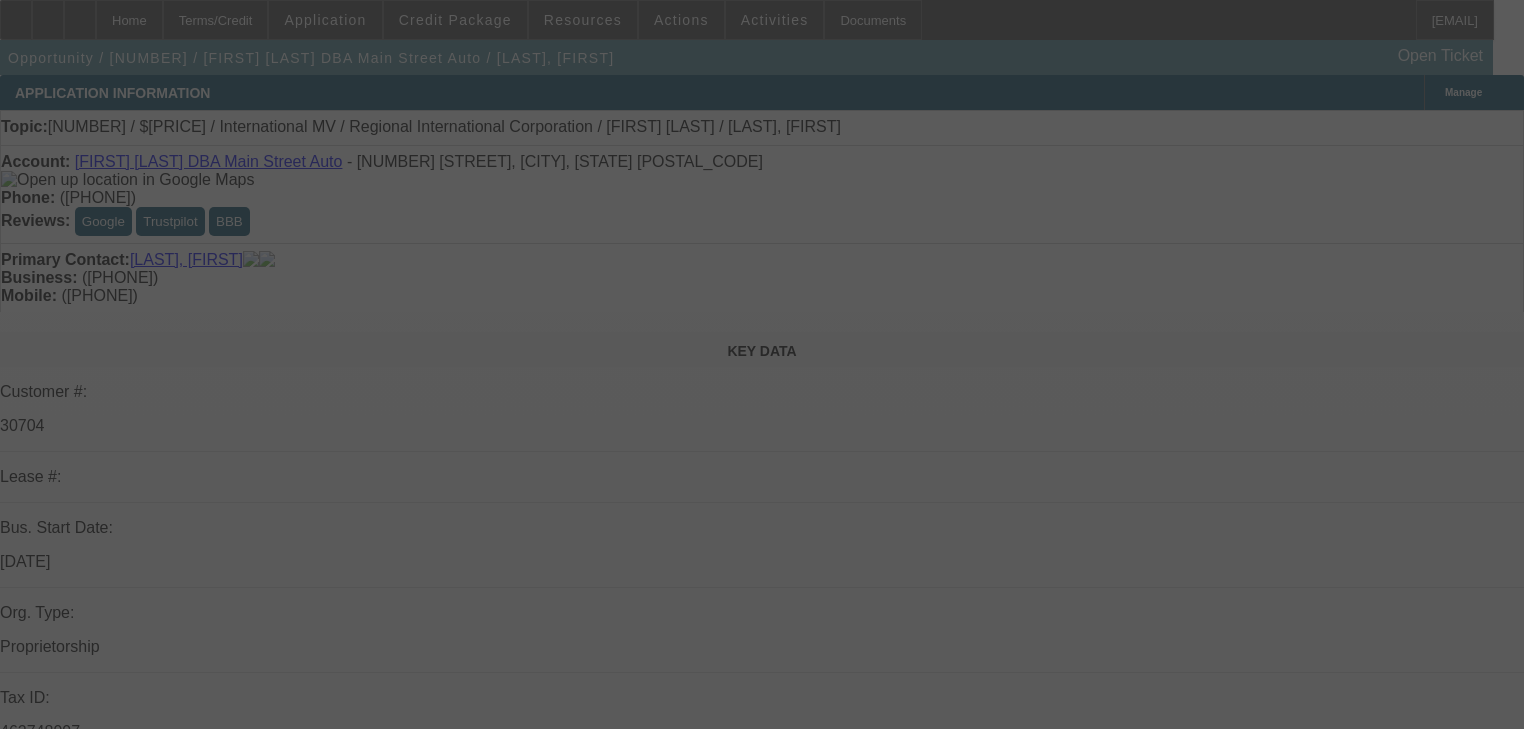 select on "0" 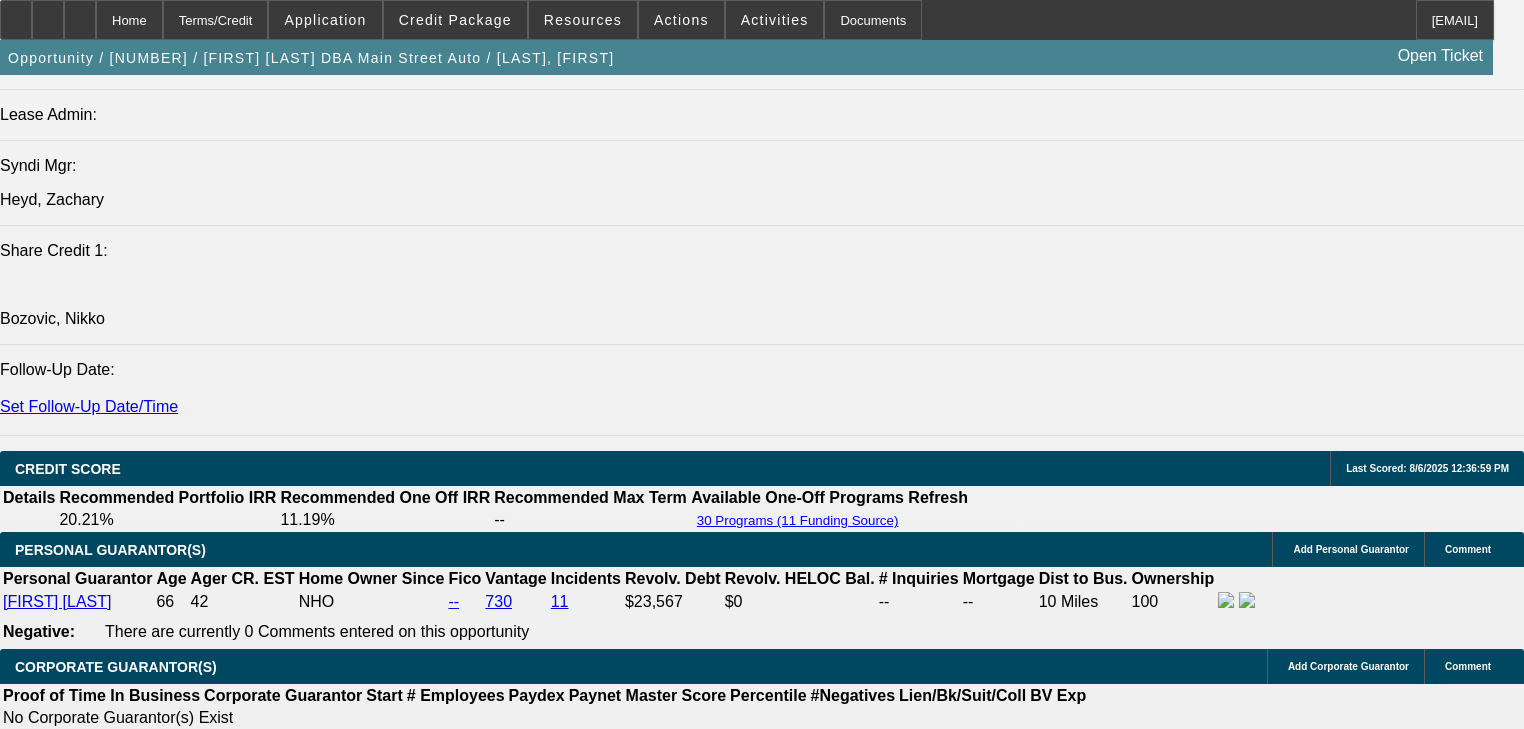 scroll, scrollTop: 2320, scrollLeft: 0, axis: vertical 